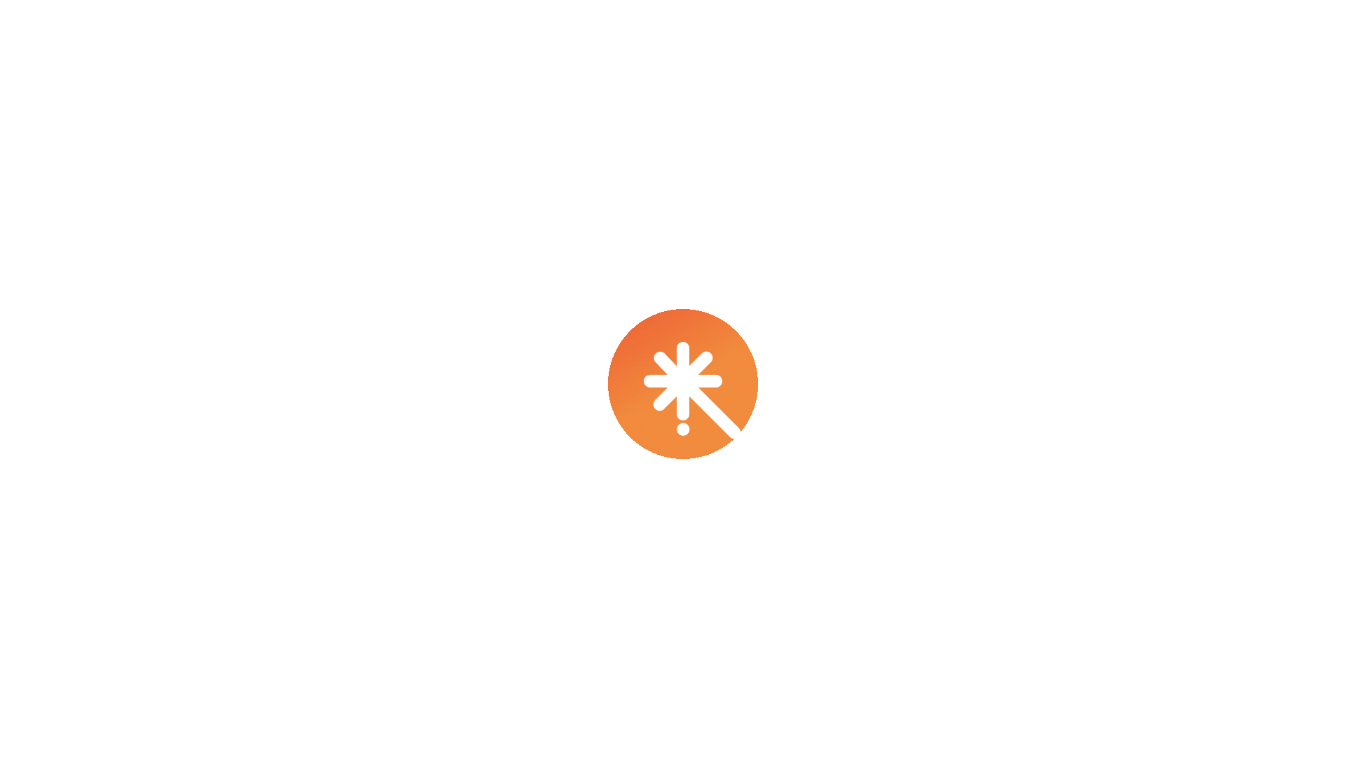 scroll, scrollTop: 0, scrollLeft: 0, axis: both 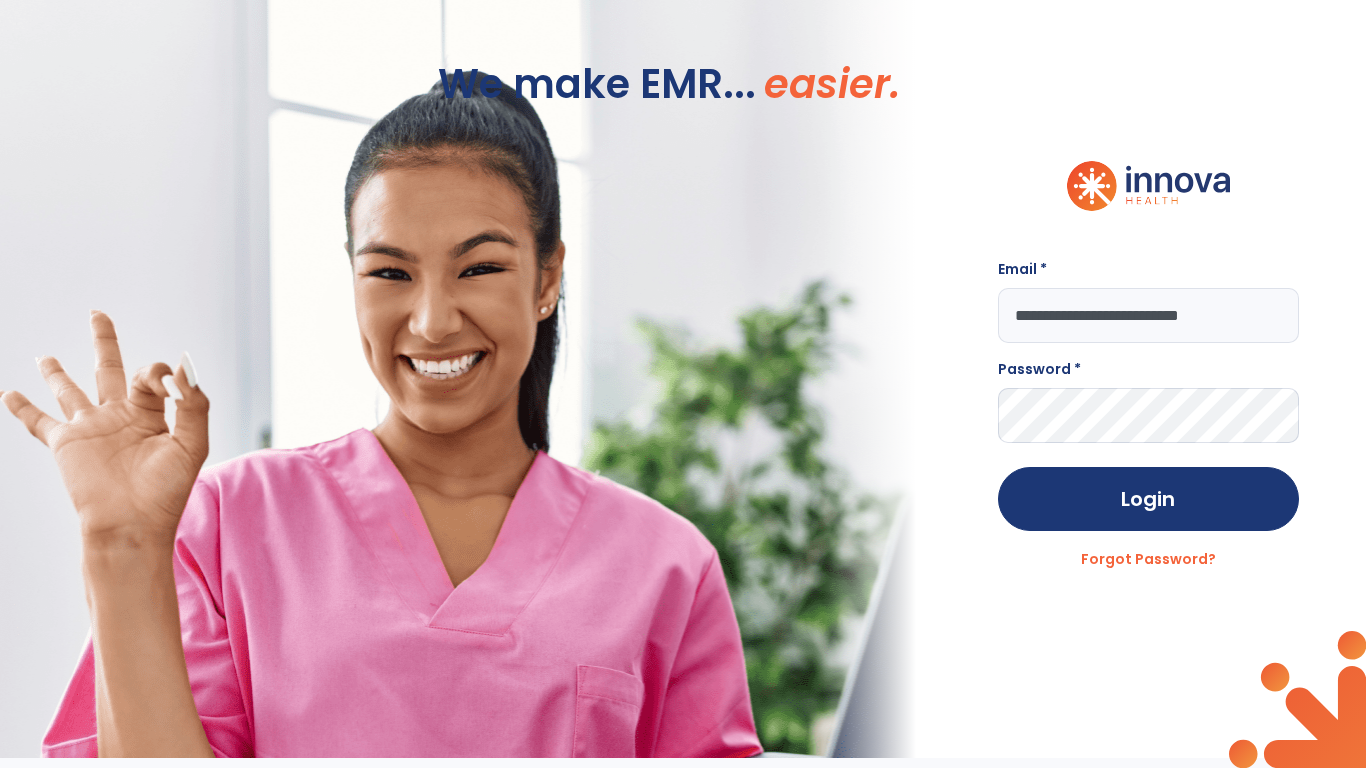 type on "**********" 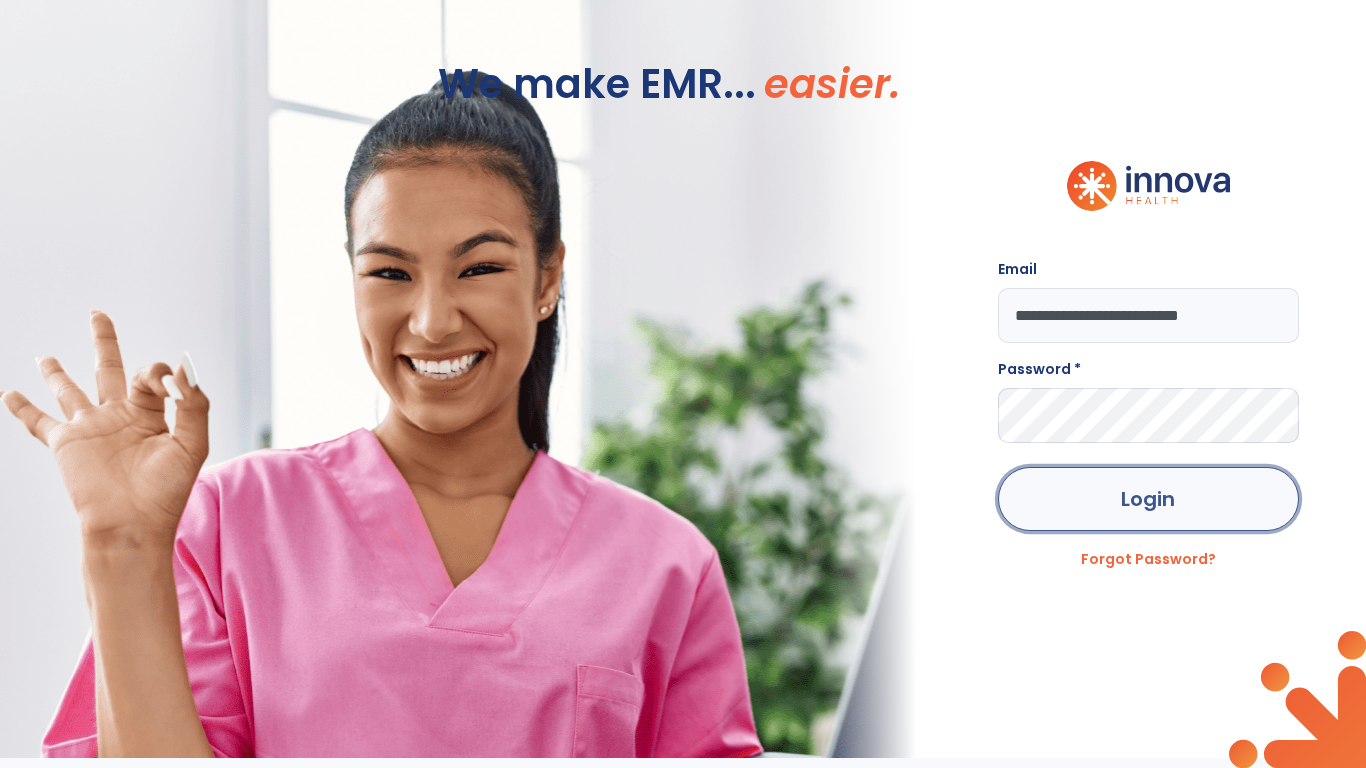 click on "Login" 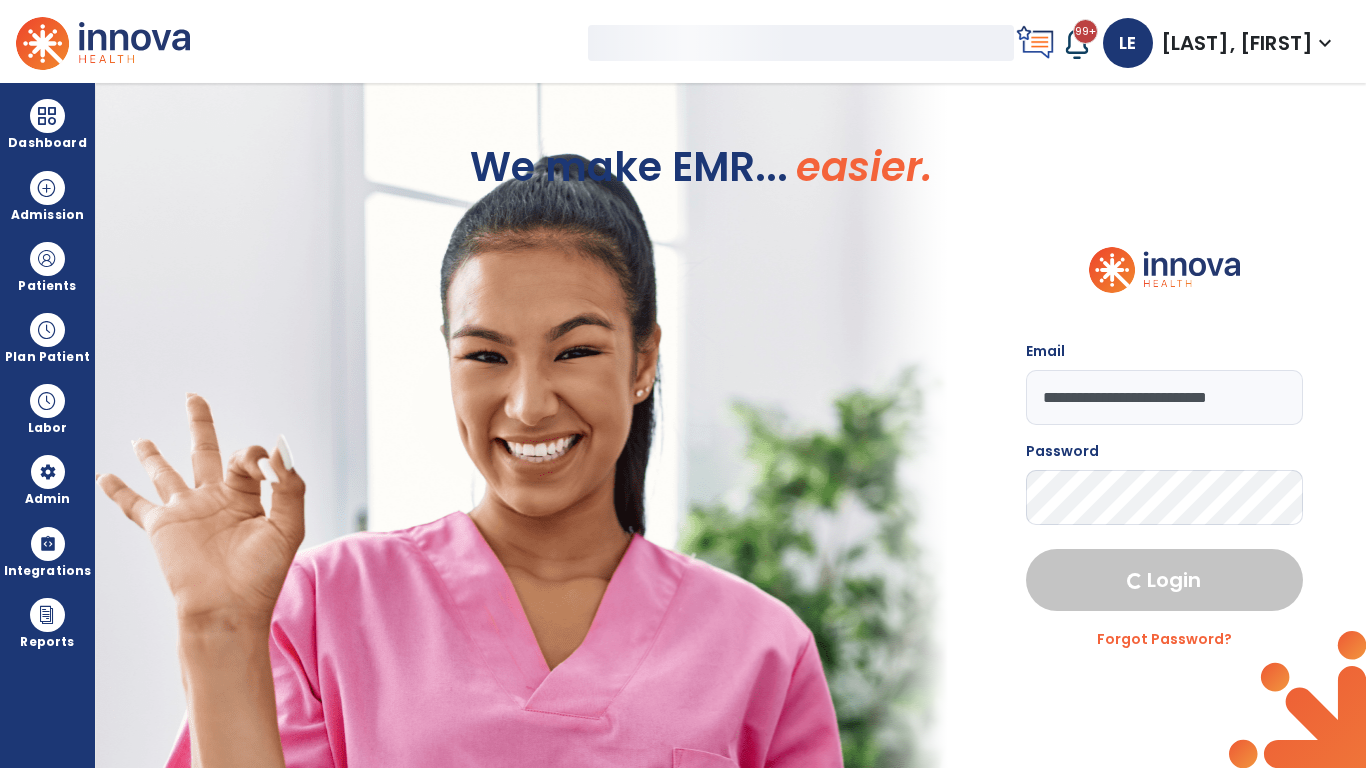 select on "***" 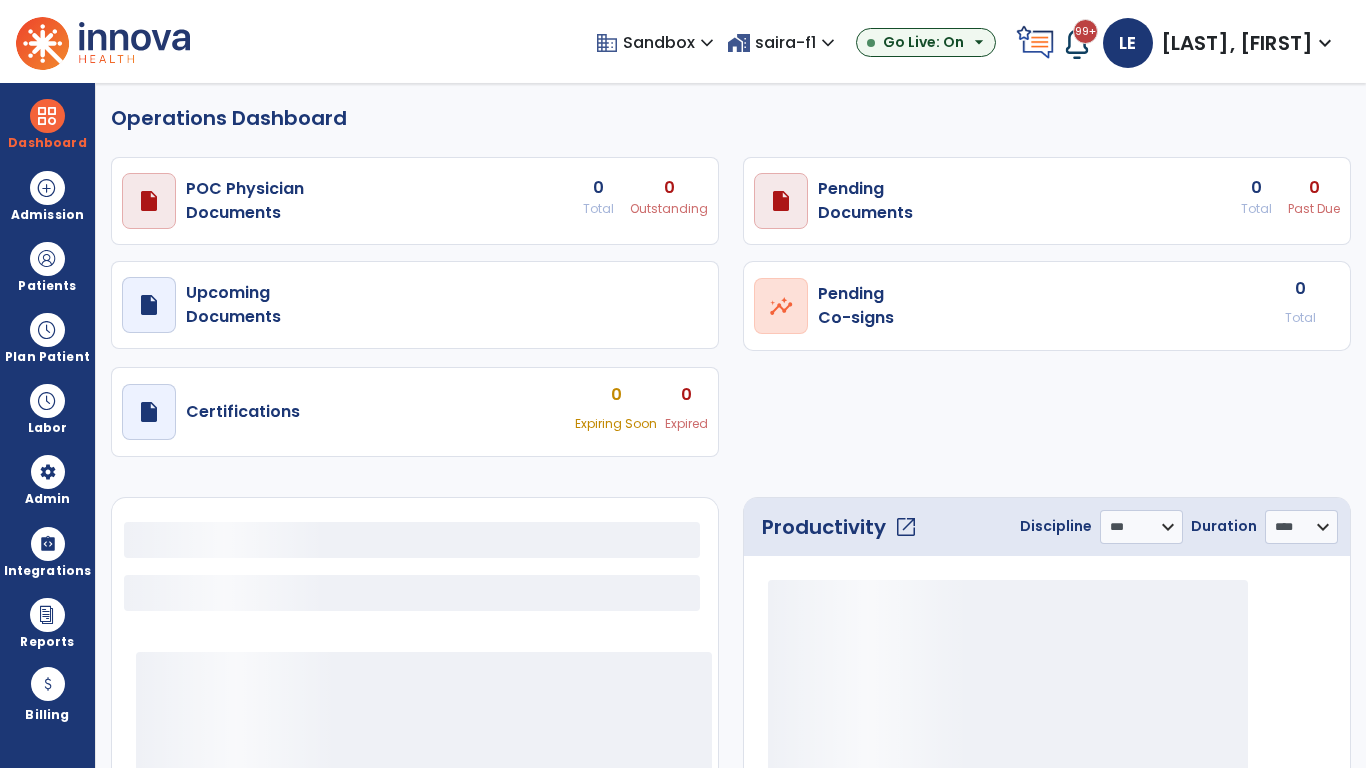 select on "***" 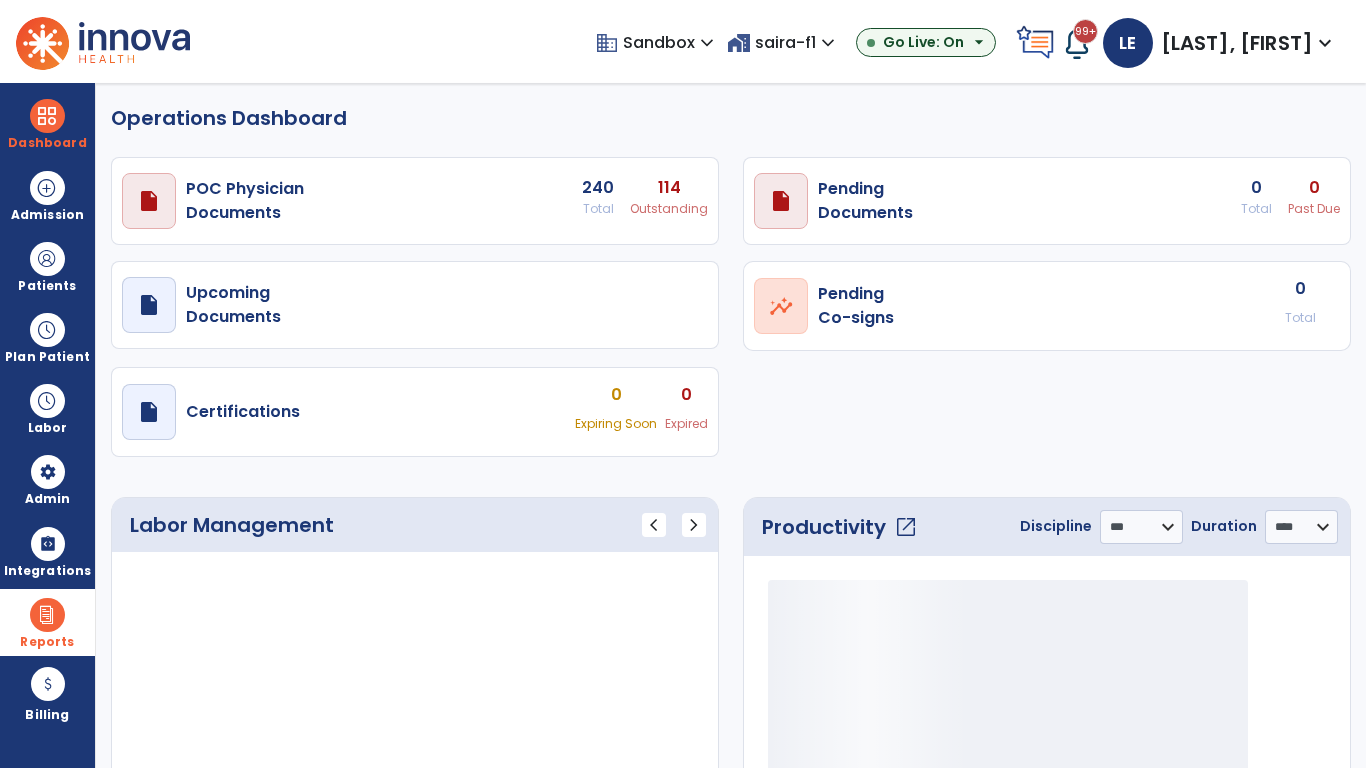 click at bounding box center [47, 615] 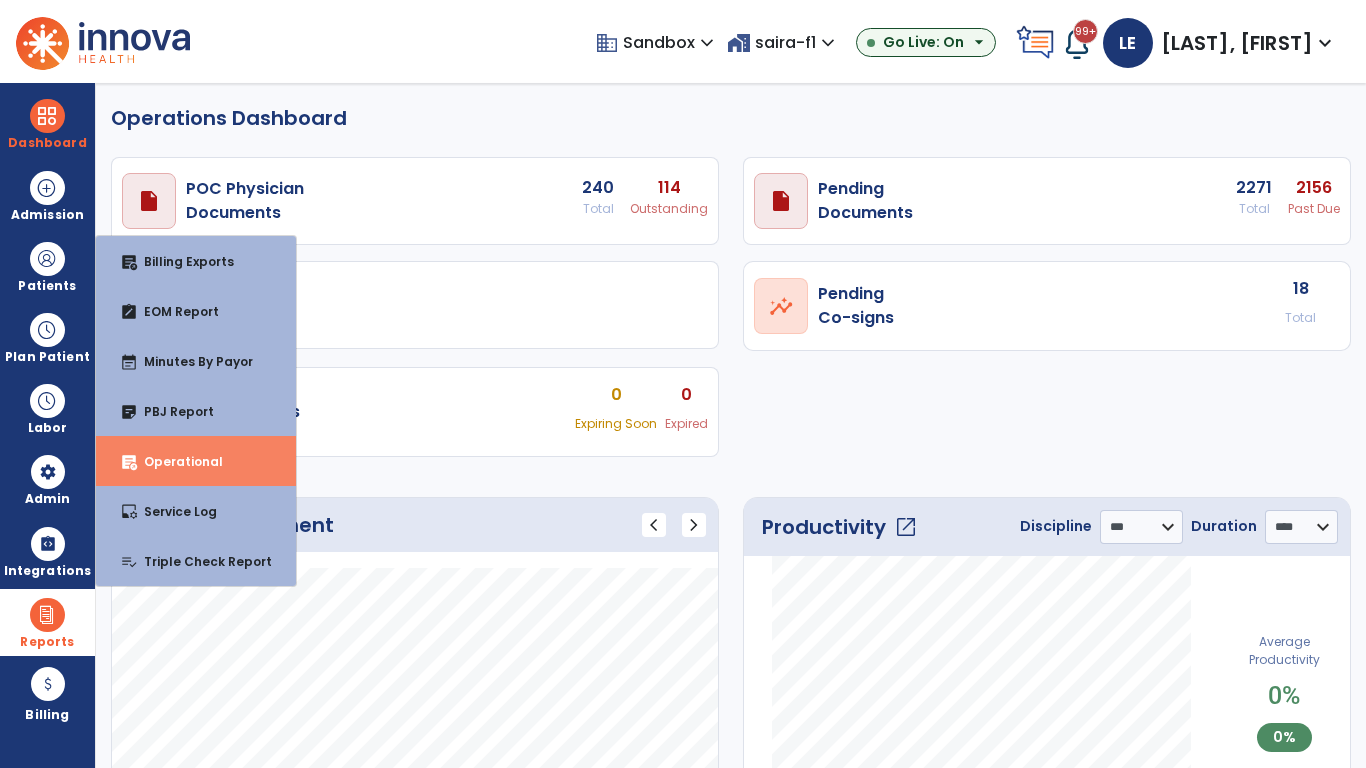 click on "Operational" at bounding box center [175, 461] 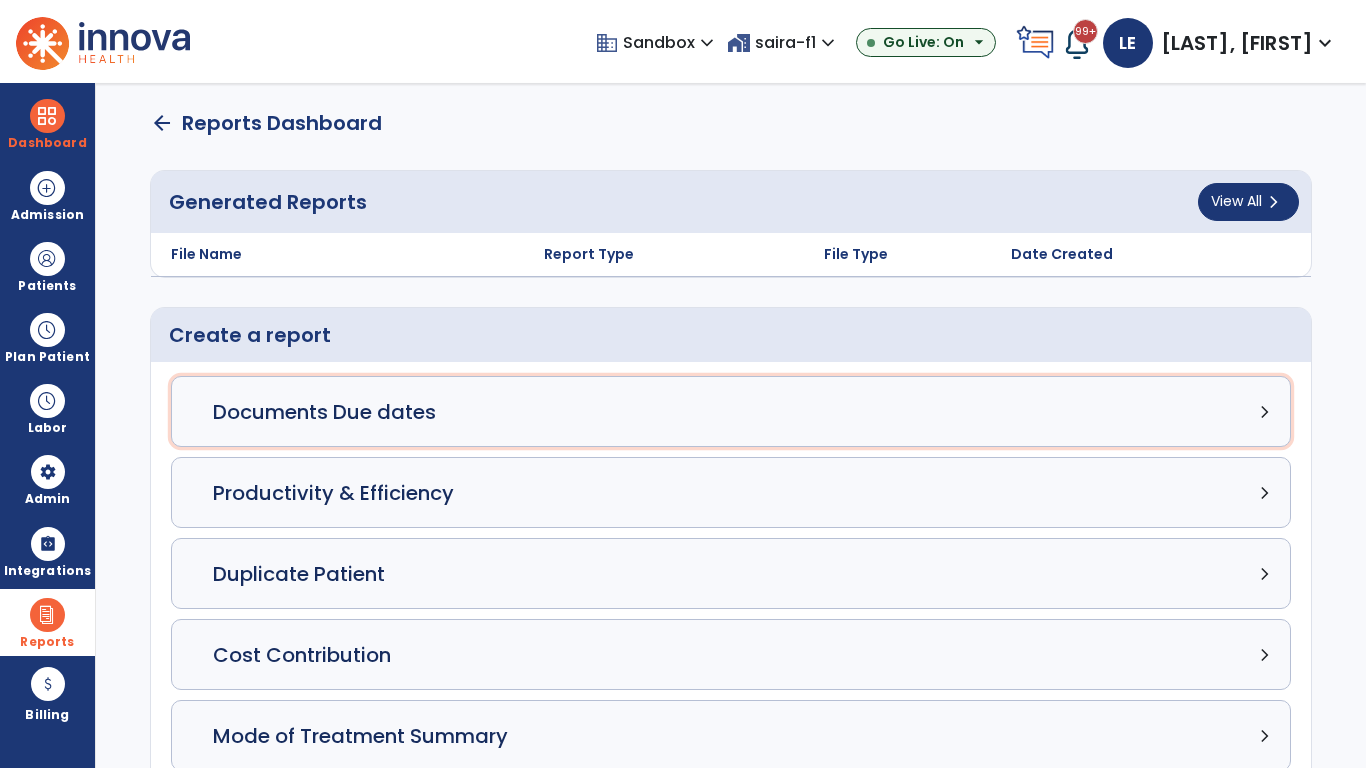 click on "Documents Due dates chevron_right" 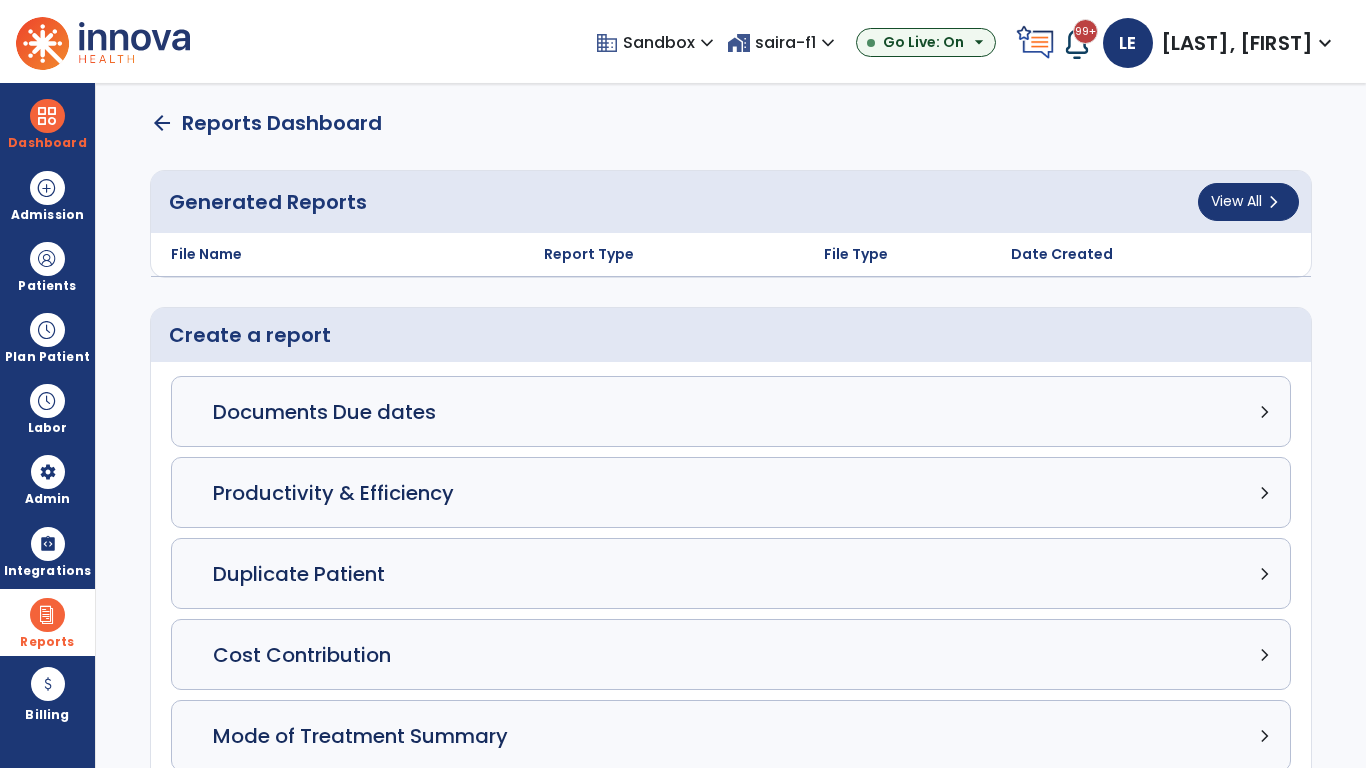 select on "***" 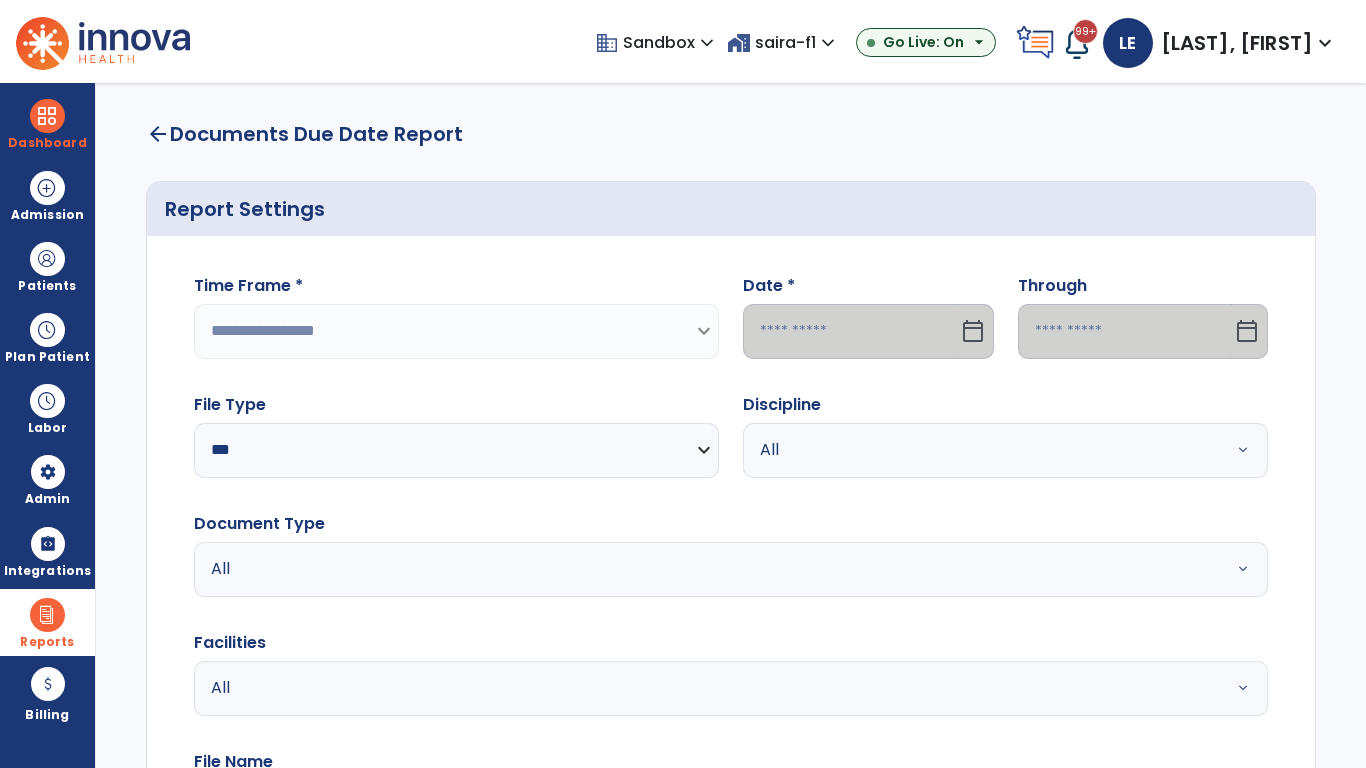 select on "*****" 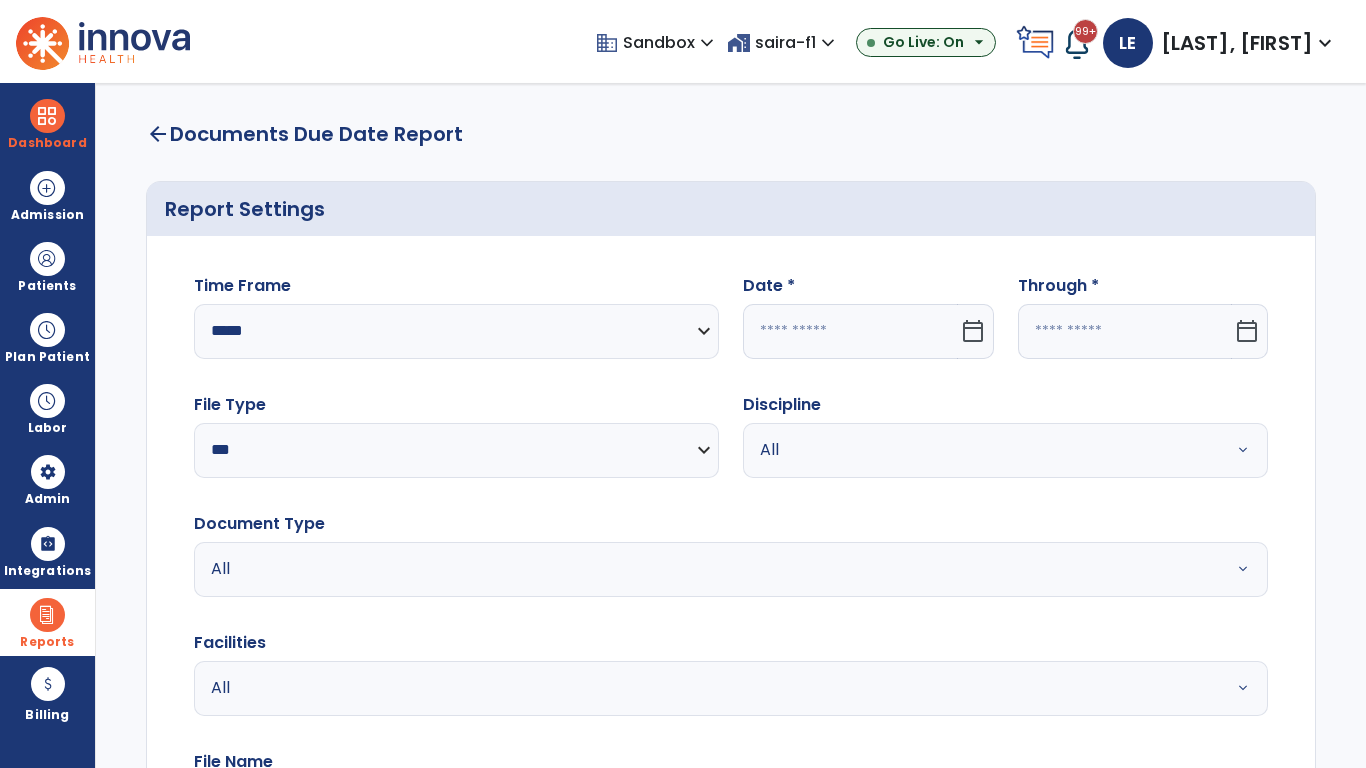 click 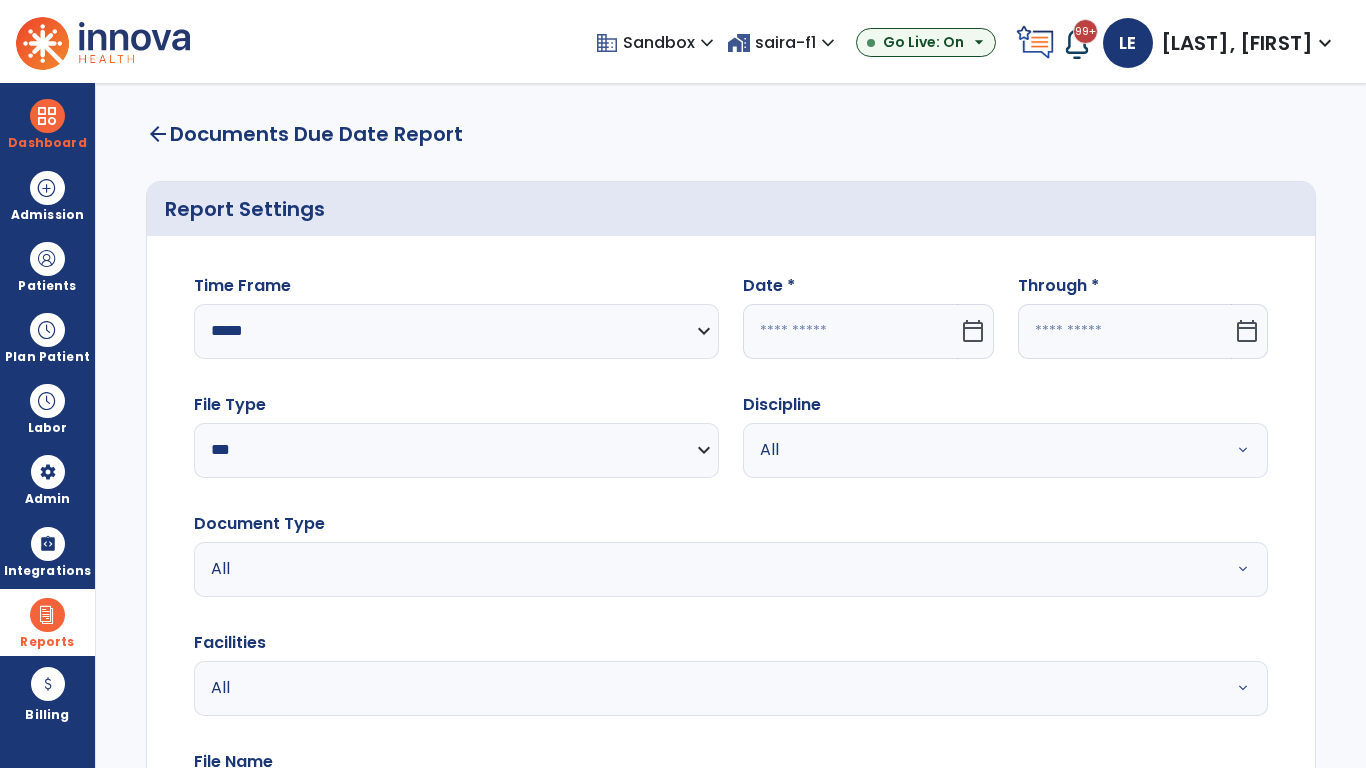 select on "*" 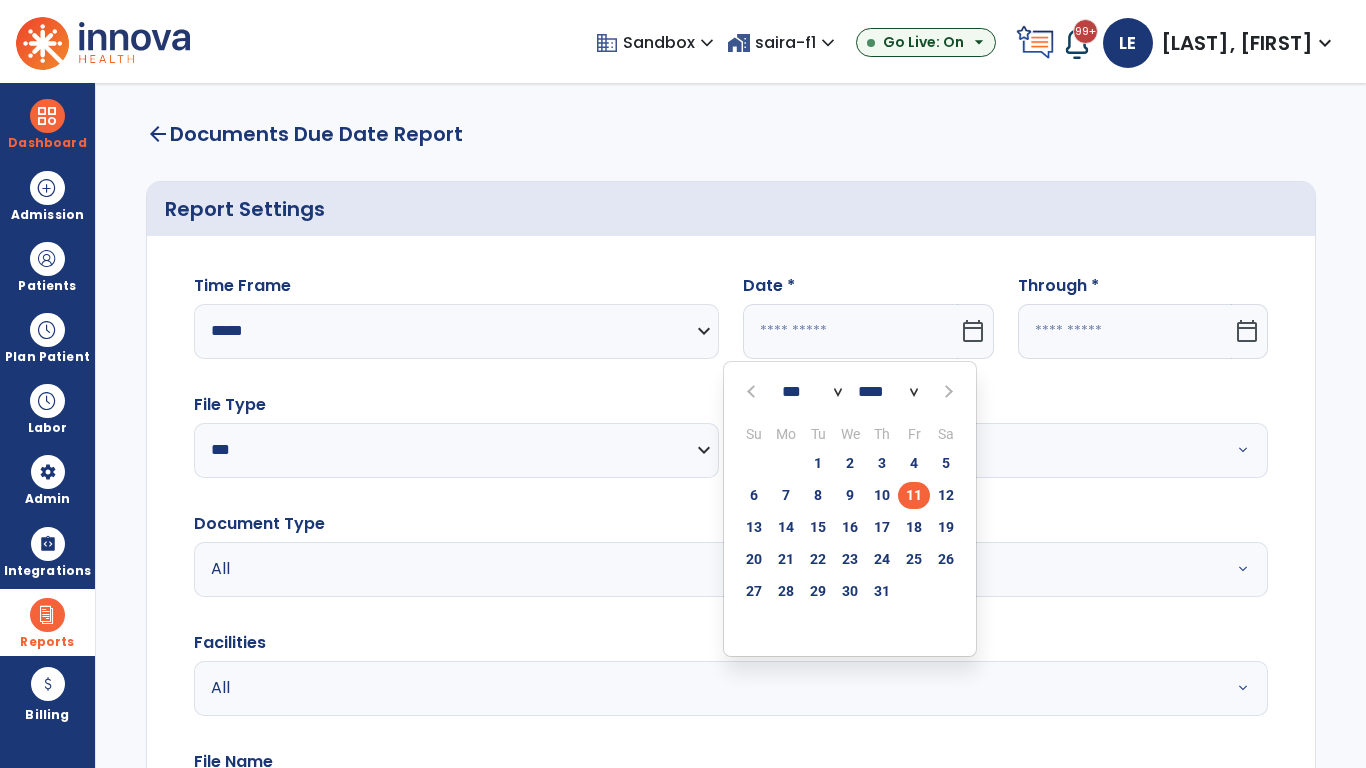 select on "****" 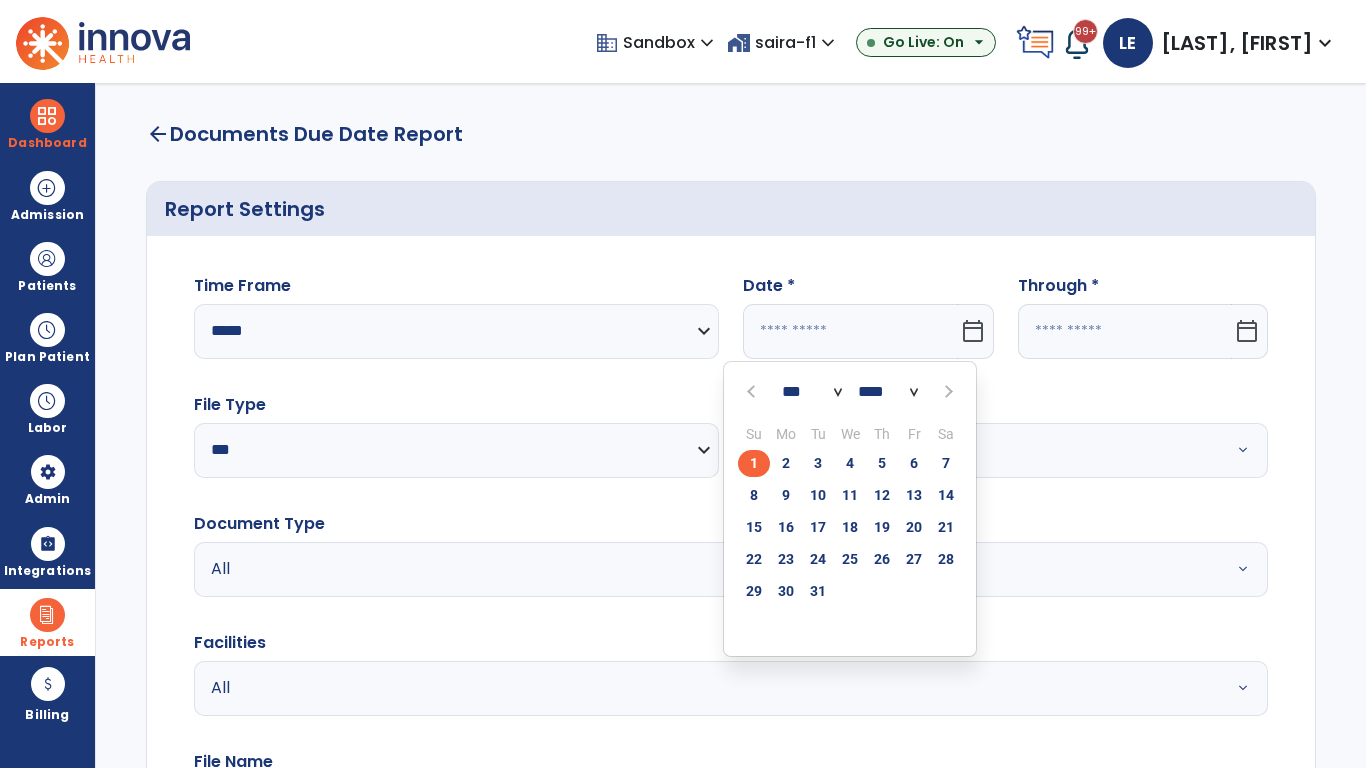 click on "1" 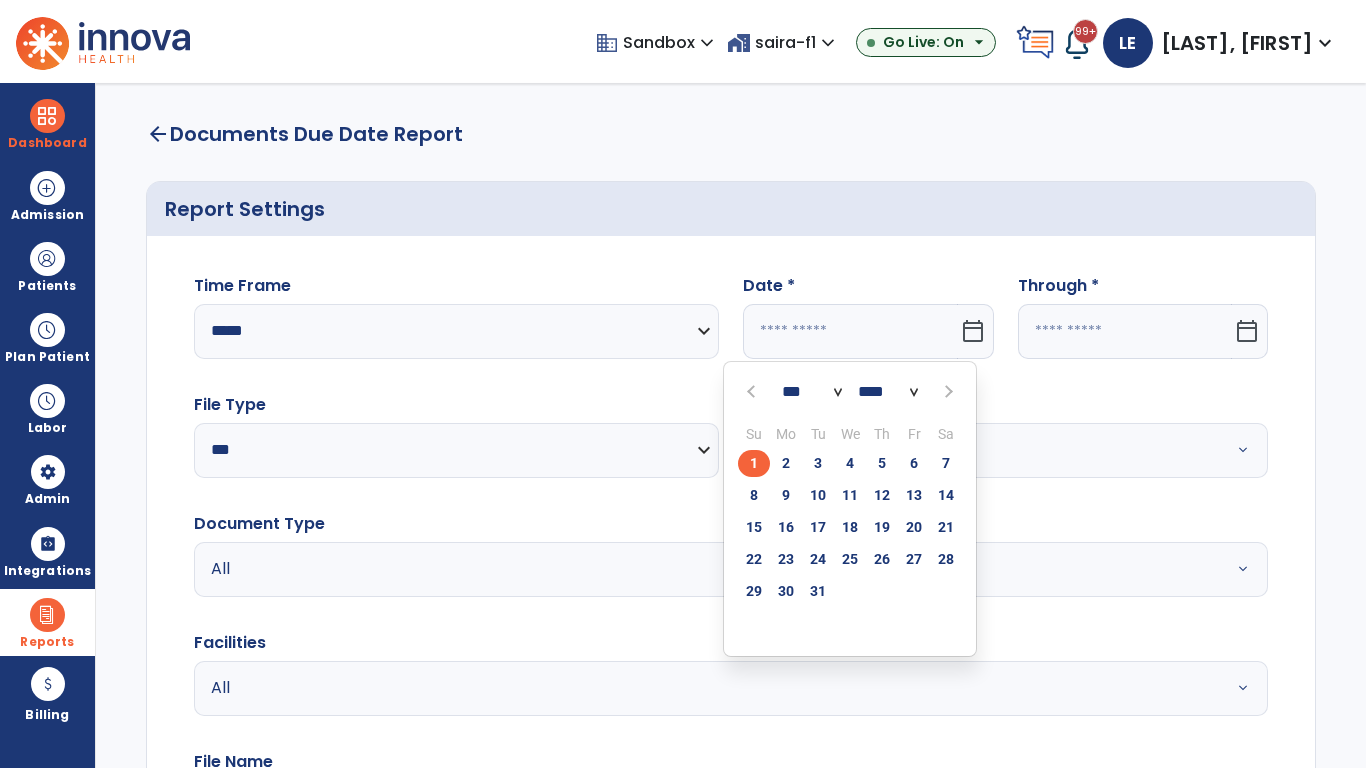 type on "*********" 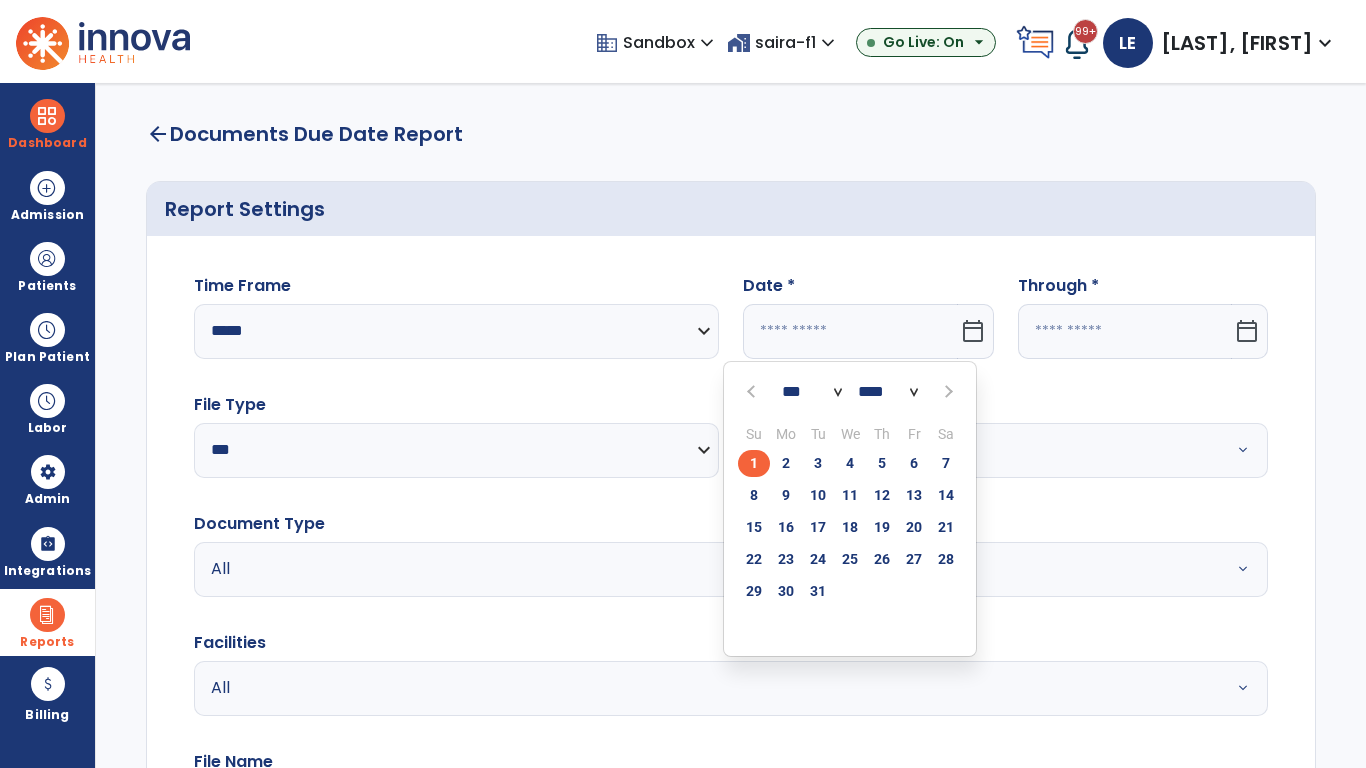 type on "**********" 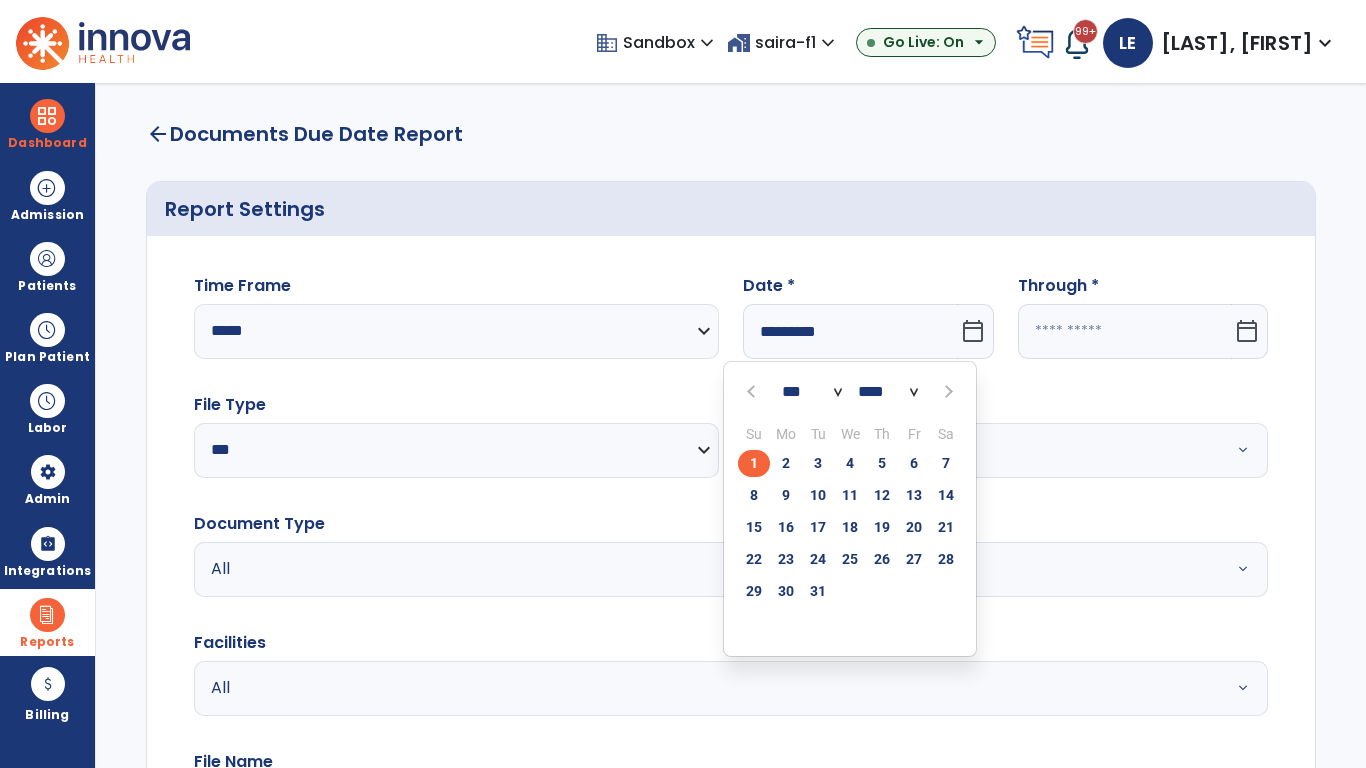 click 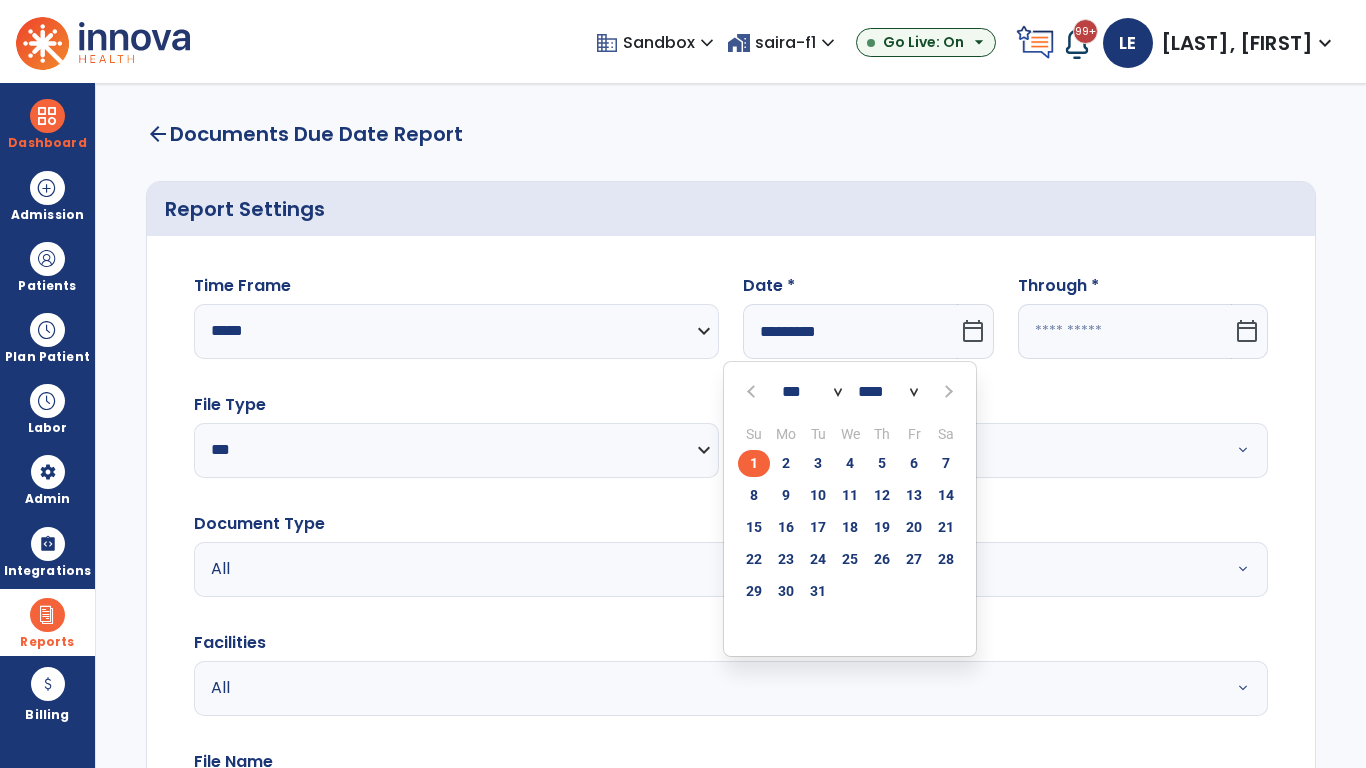 select on "*" 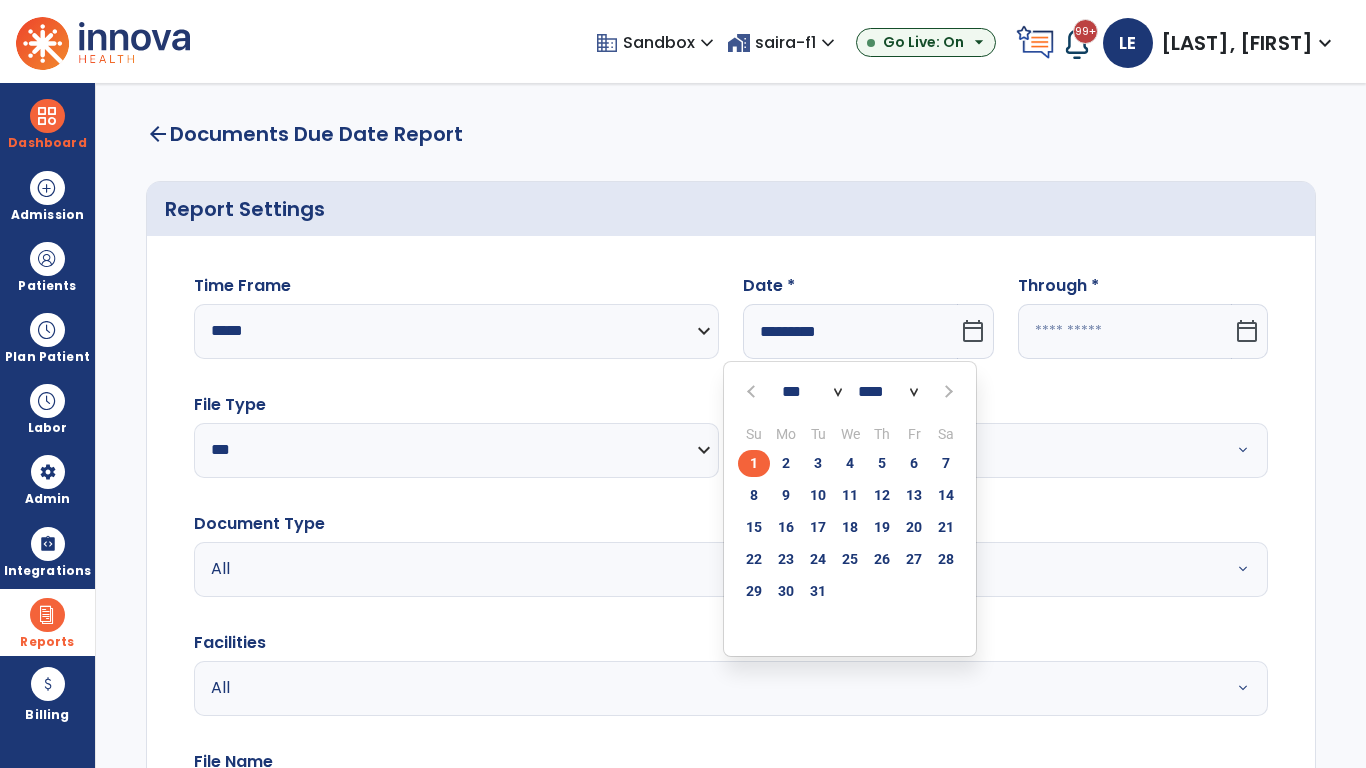select on "****" 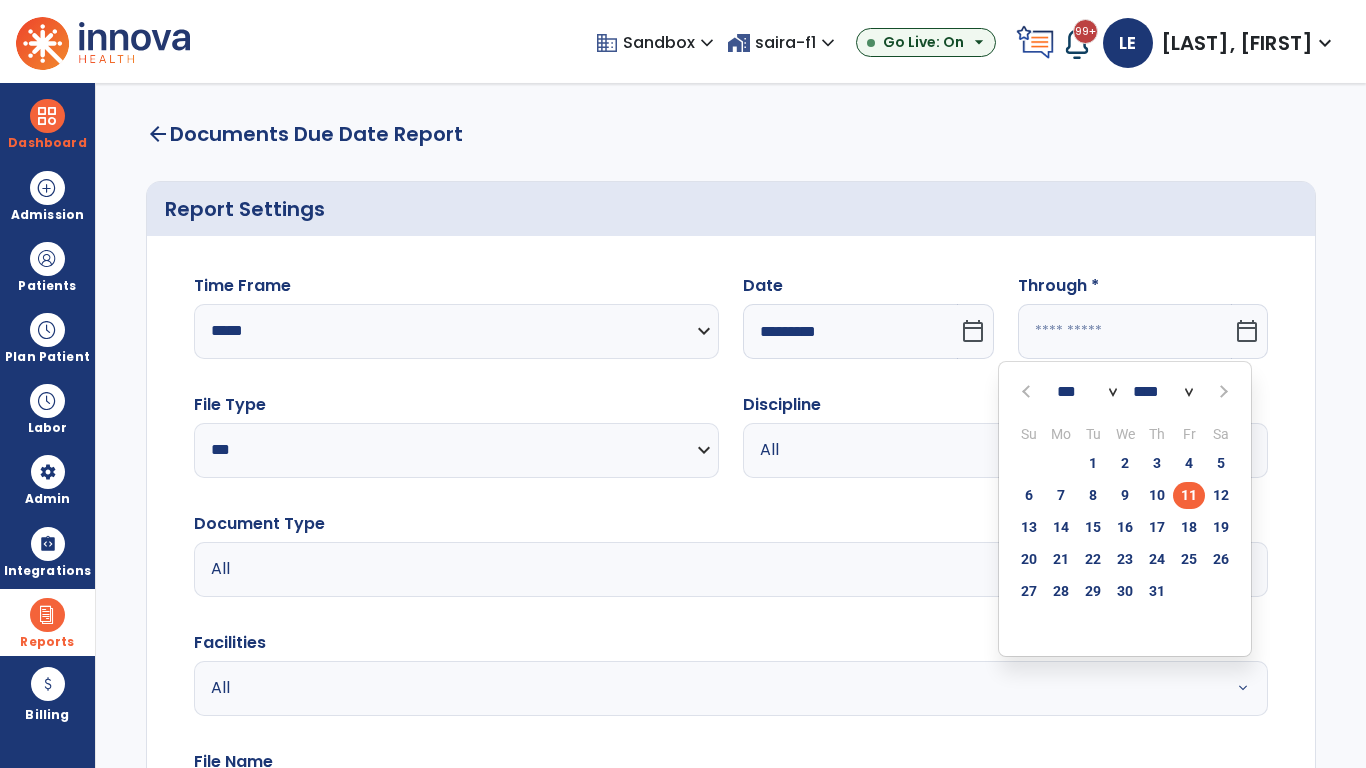 select on "*" 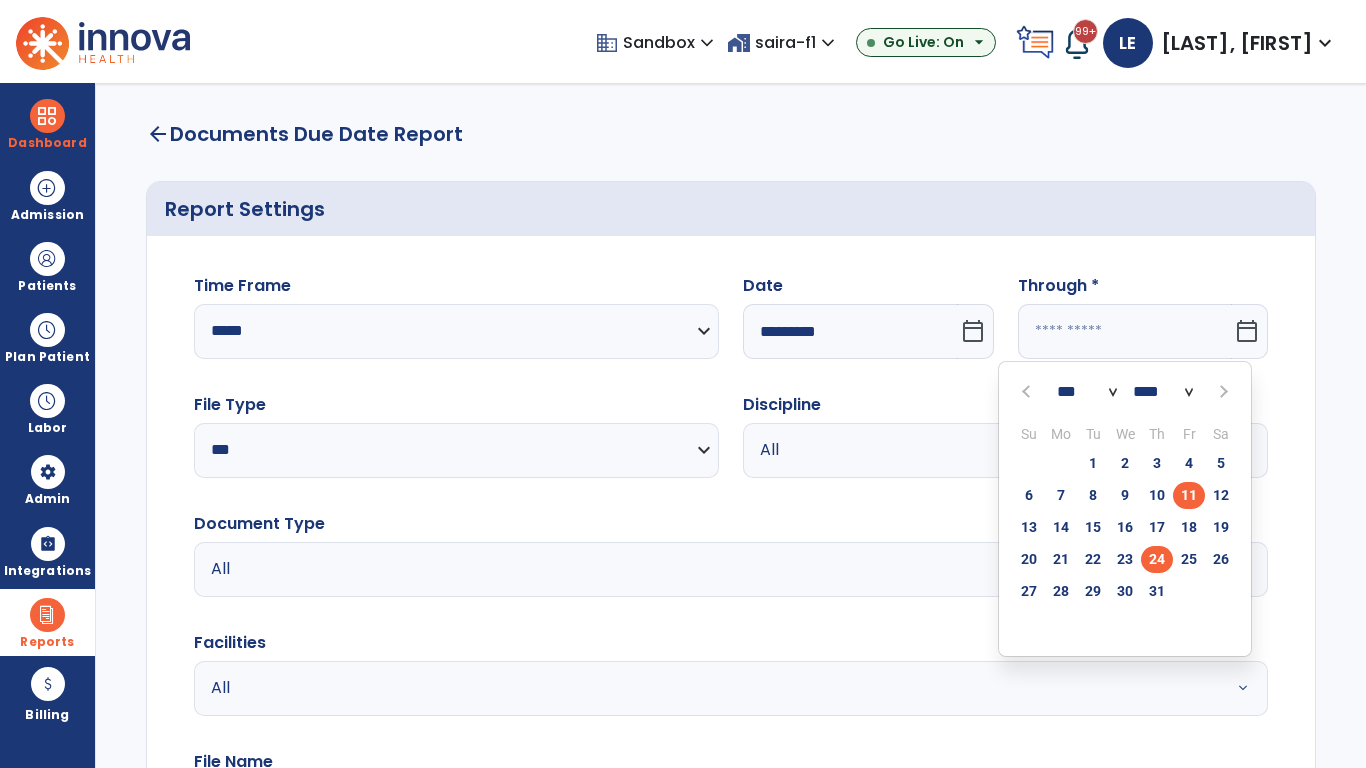 click on "24" 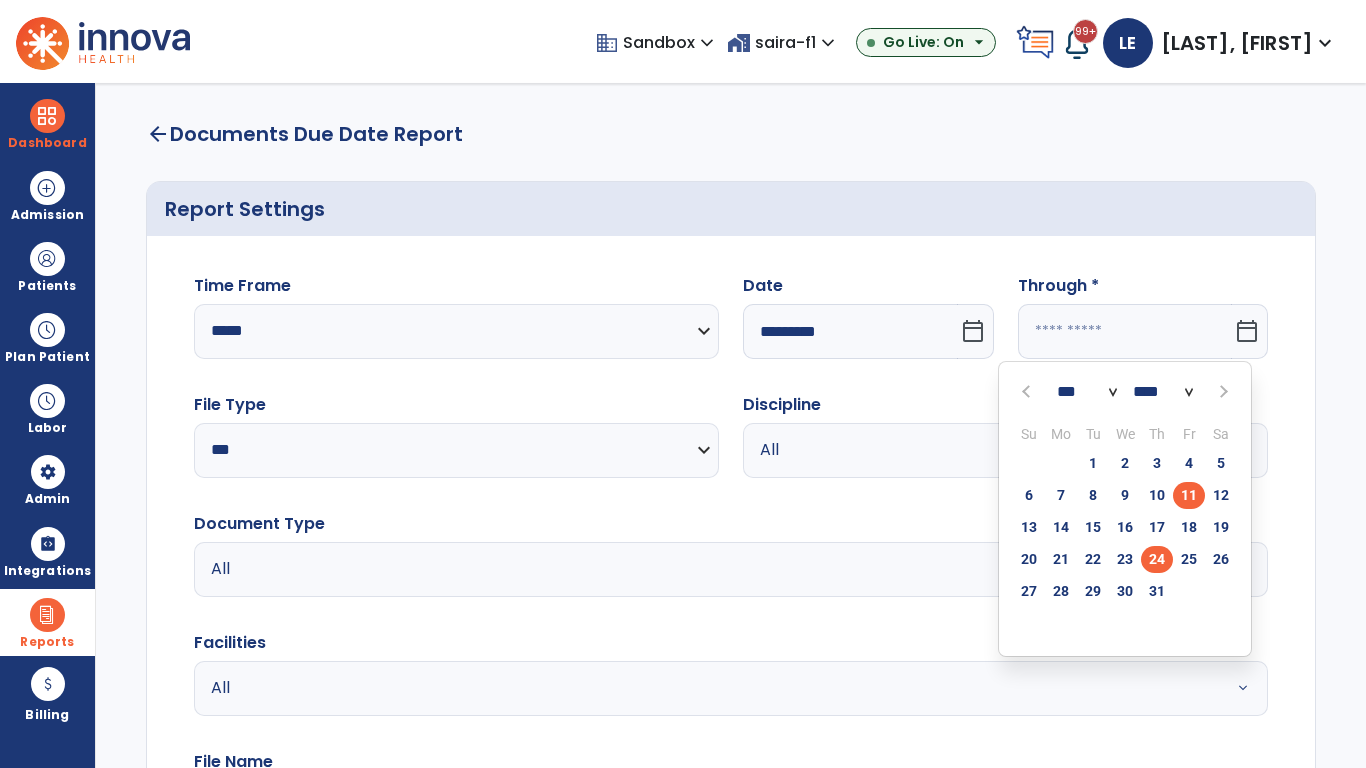 type on "*********" 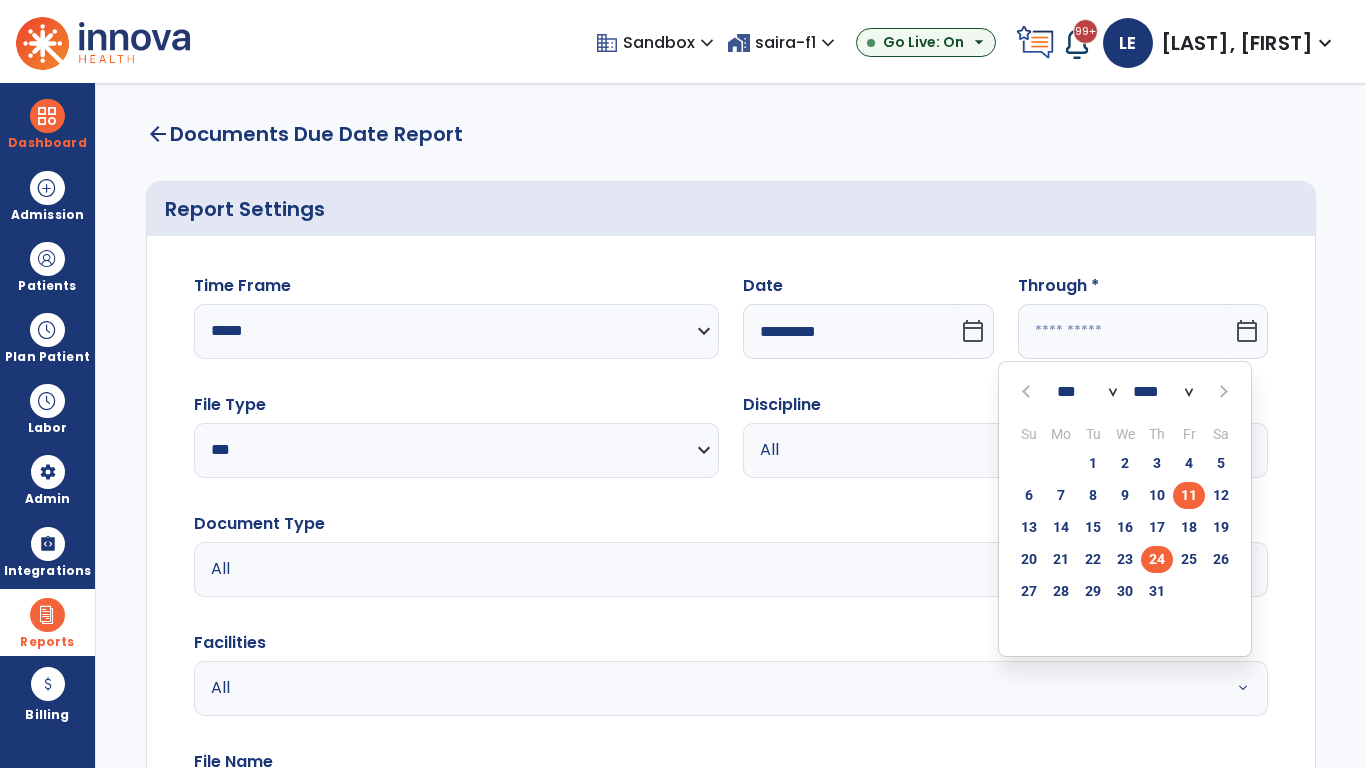 type on "**********" 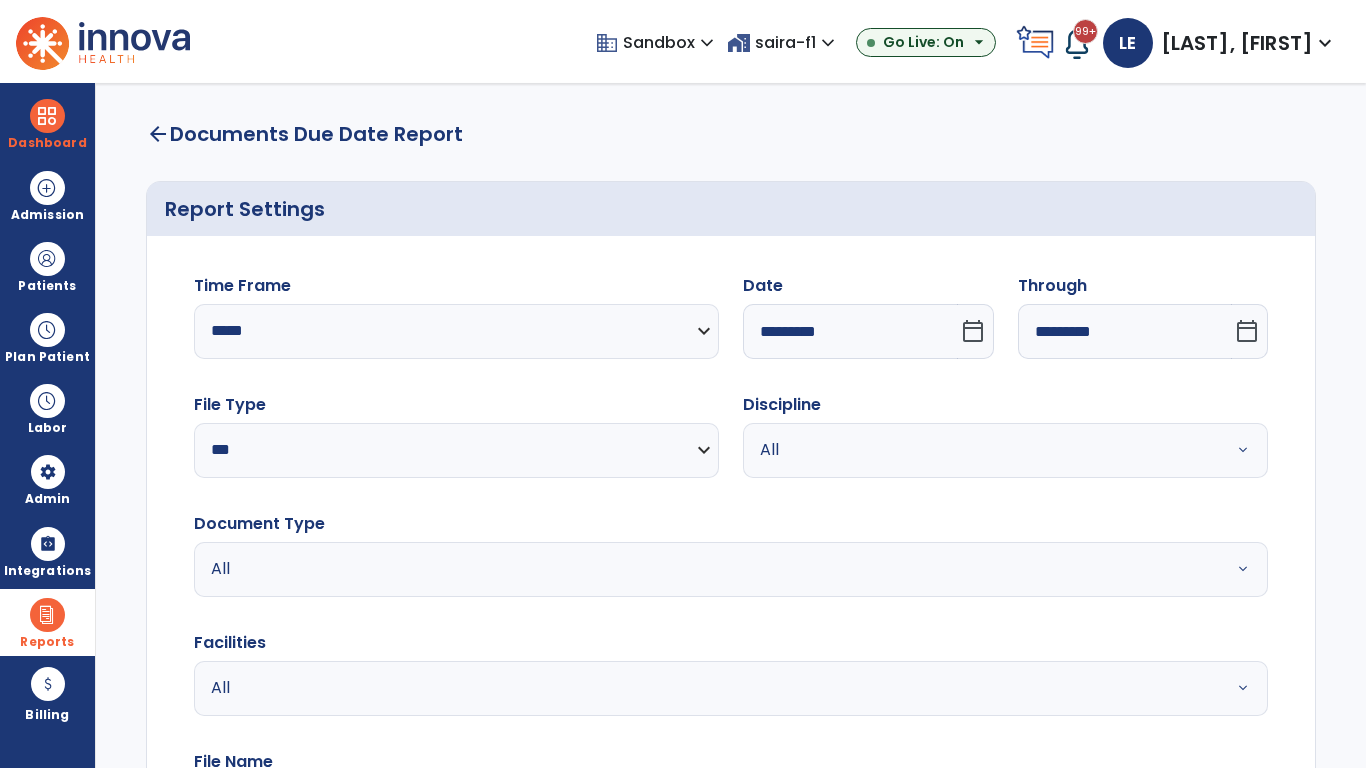scroll, scrollTop: 51, scrollLeft: 0, axis: vertical 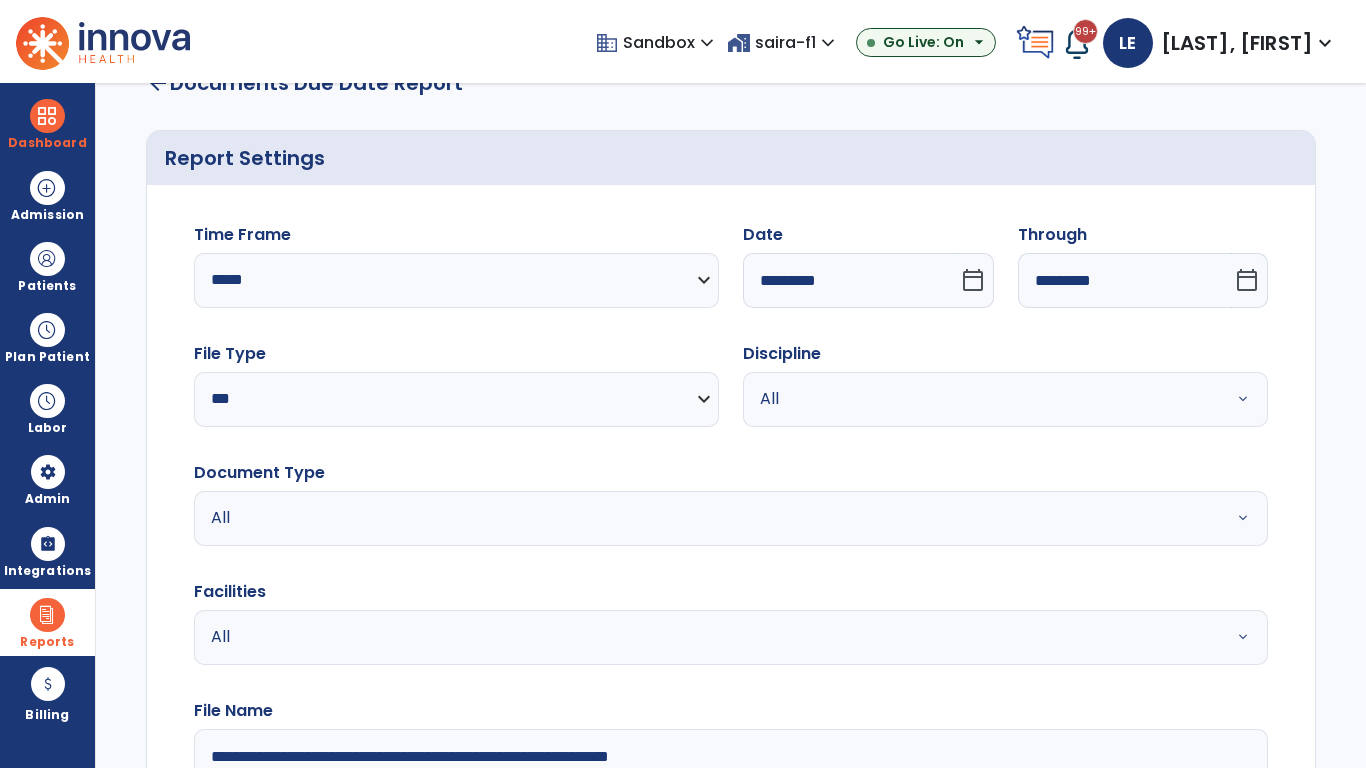 type on "**********" 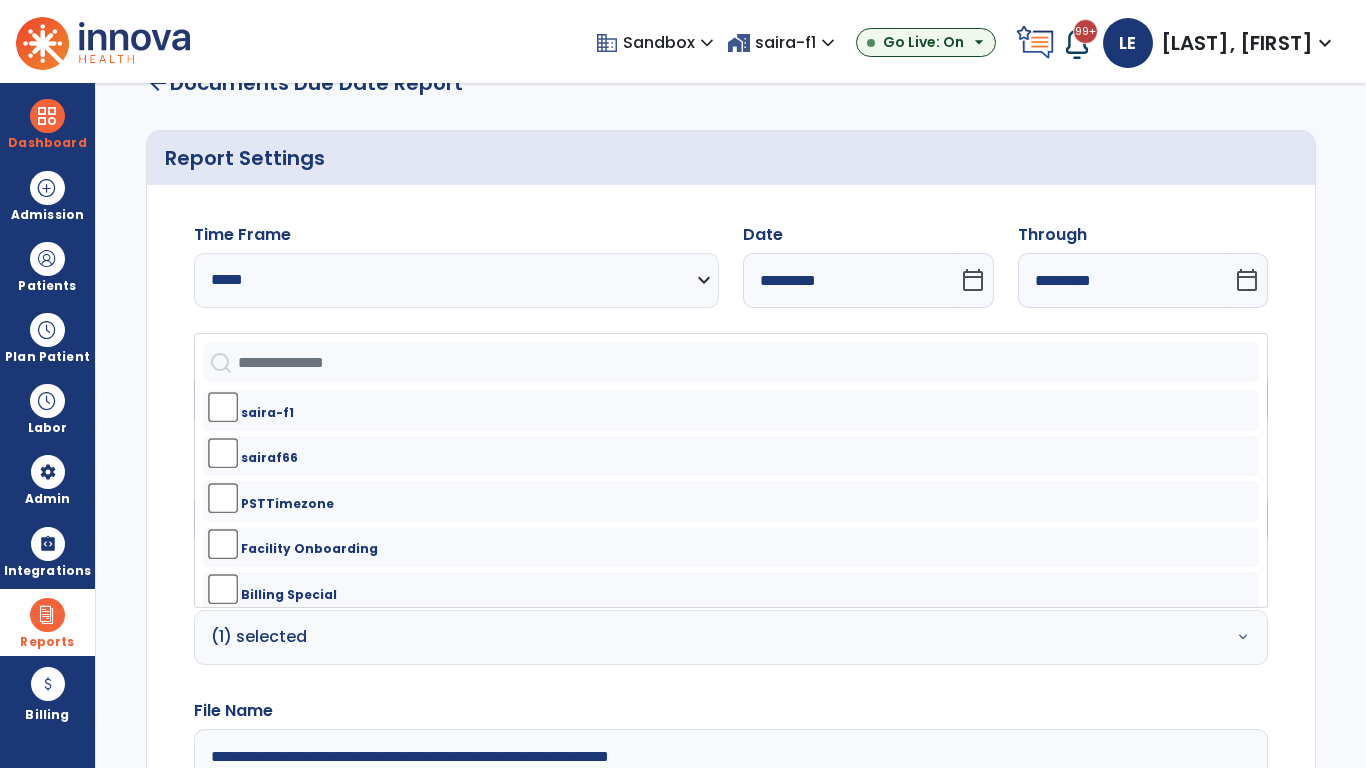 click on "All" at bounding box center (981, 399) 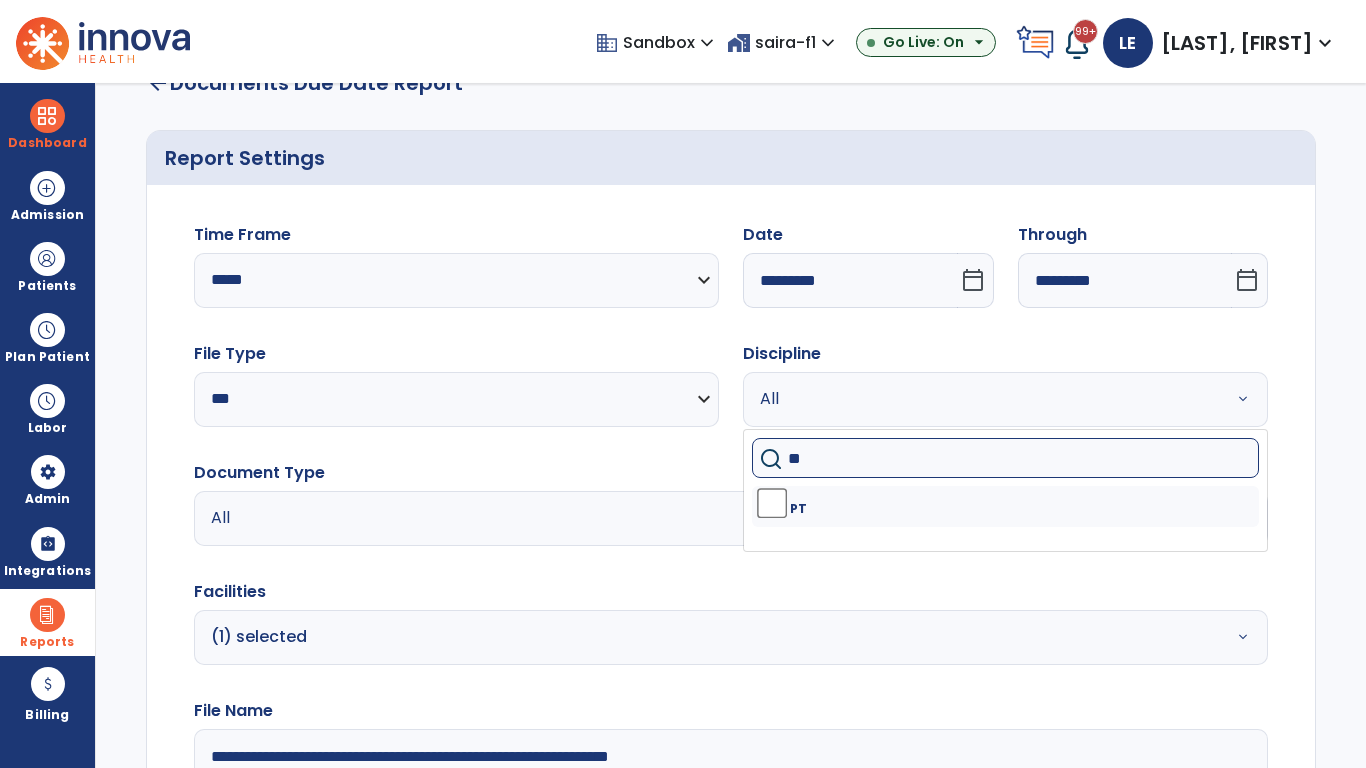 type on "**" 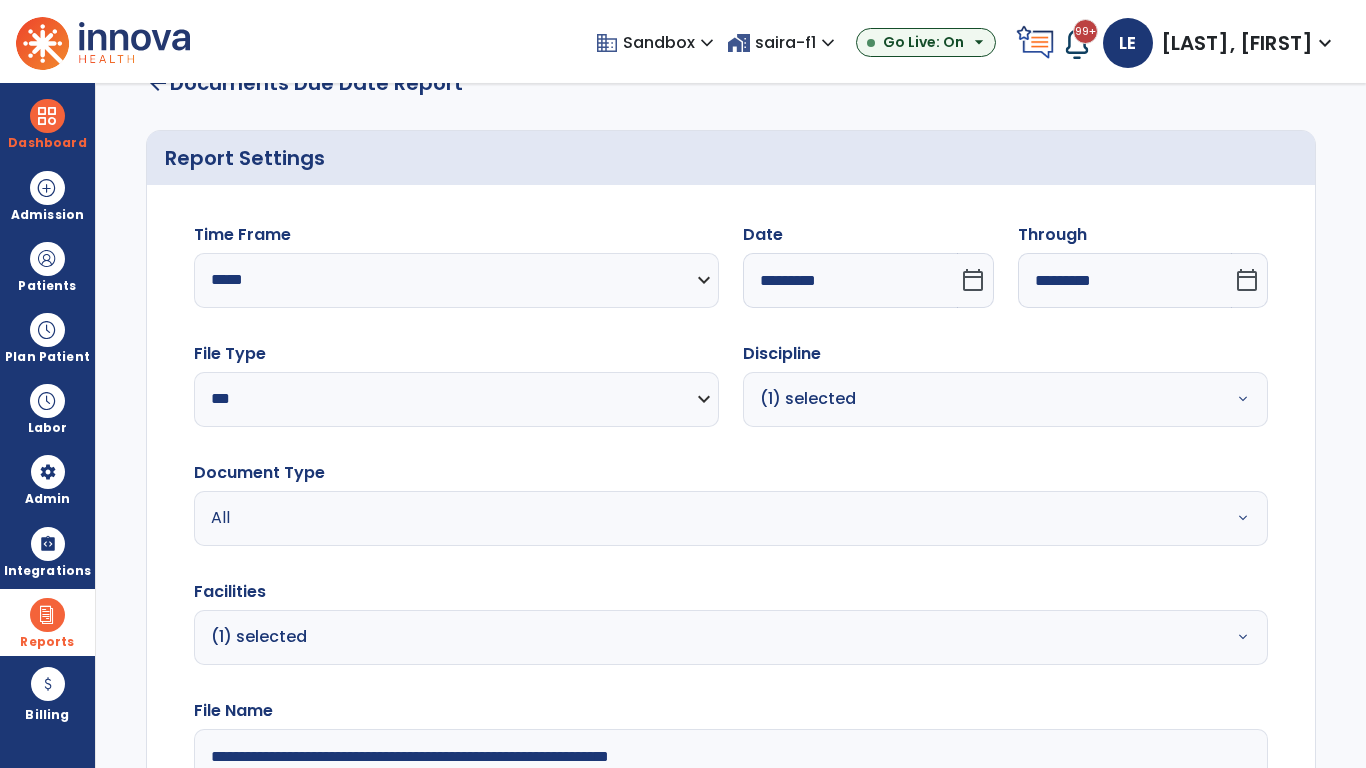 click on "All" at bounding box center (679, 518) 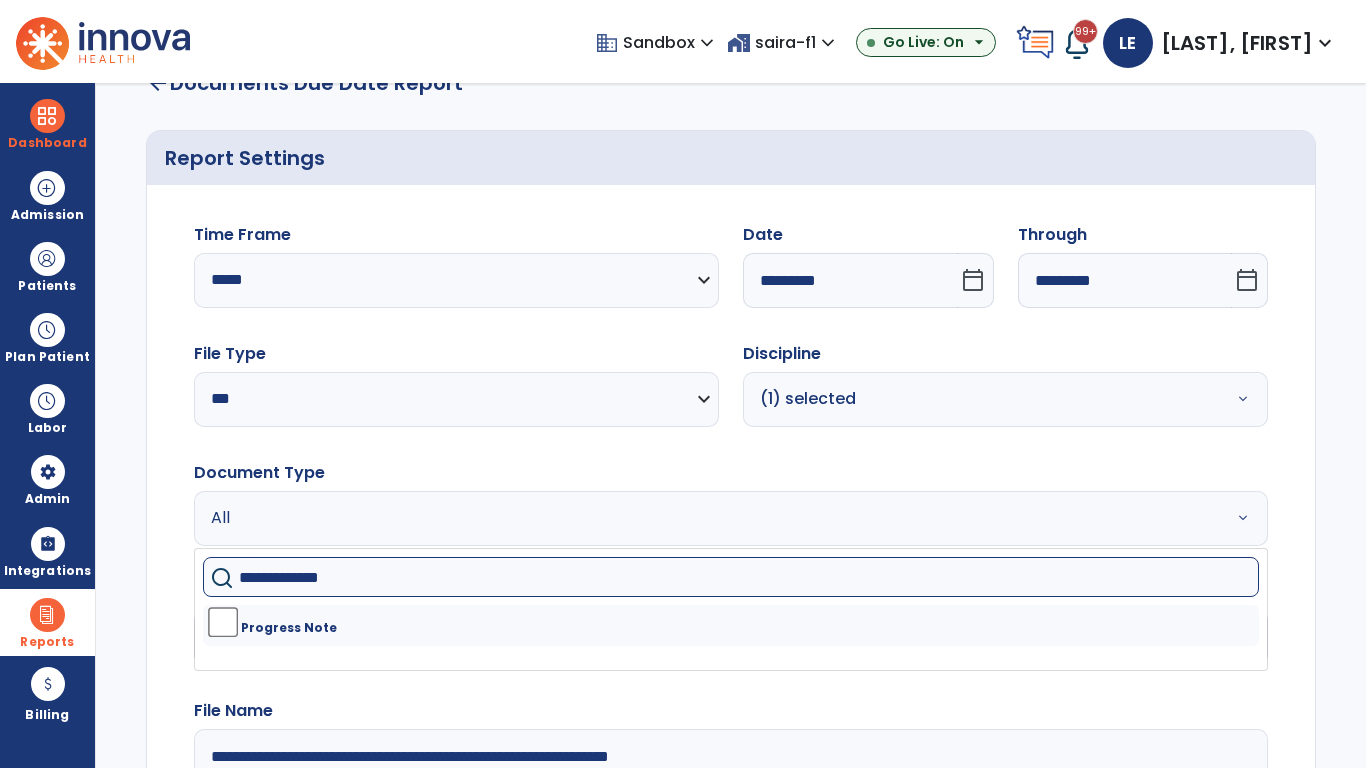 type on "**********" 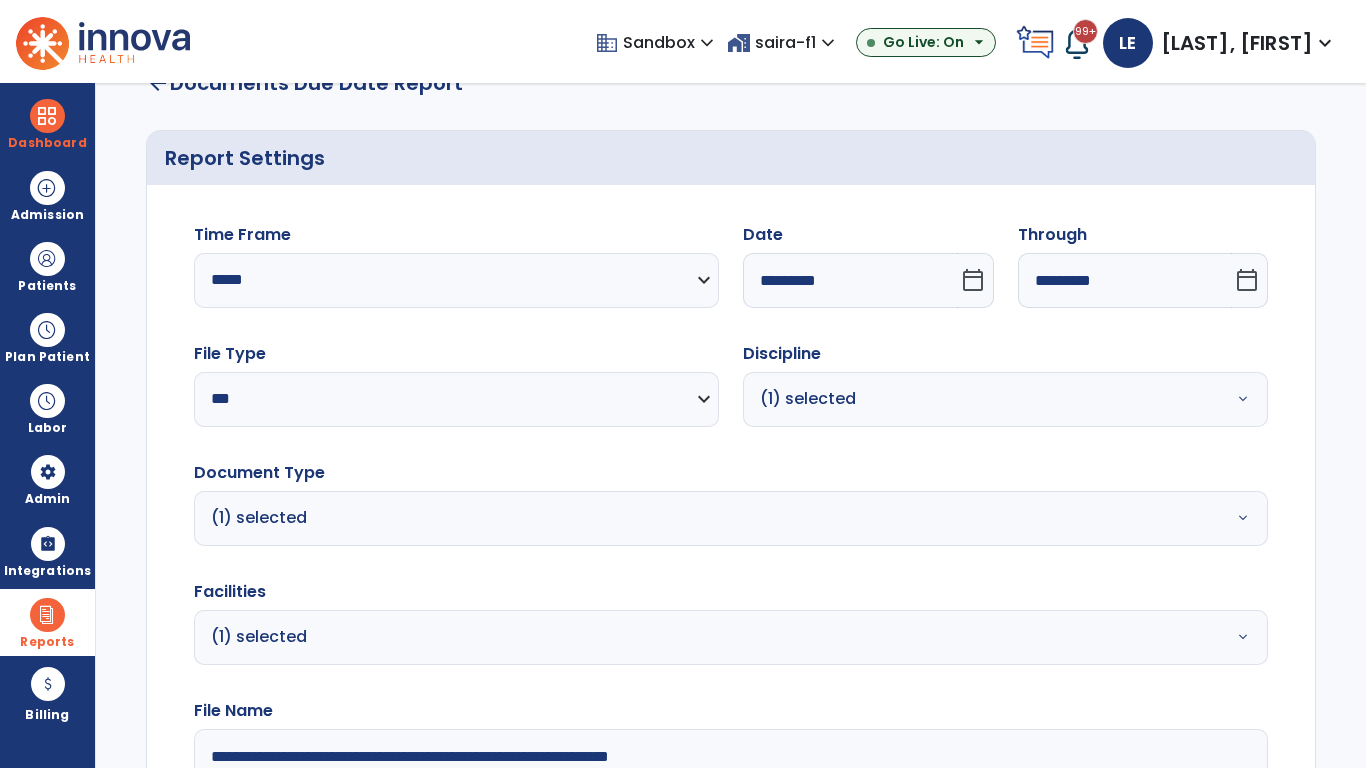 click on "Generate Report" 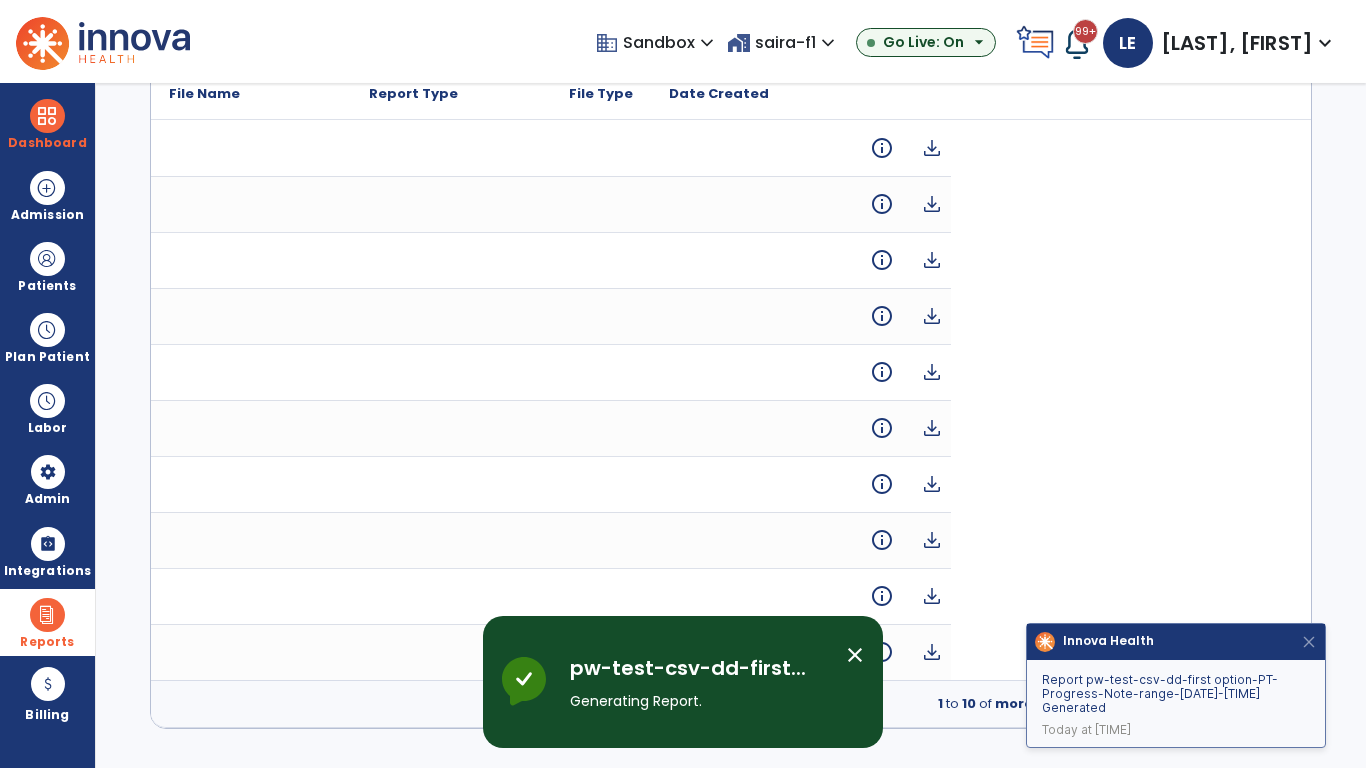 scroll, scrollTop: 0, scrollLeft: 0, axis: both 